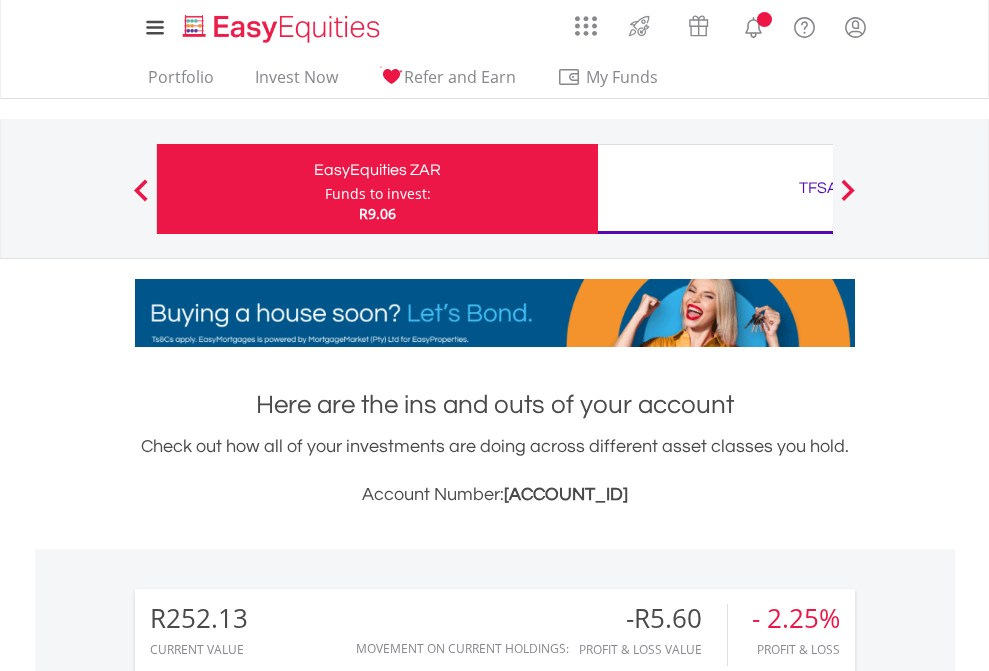 scroll, scrollTop: 0, scrollLeft: 0, axis: both 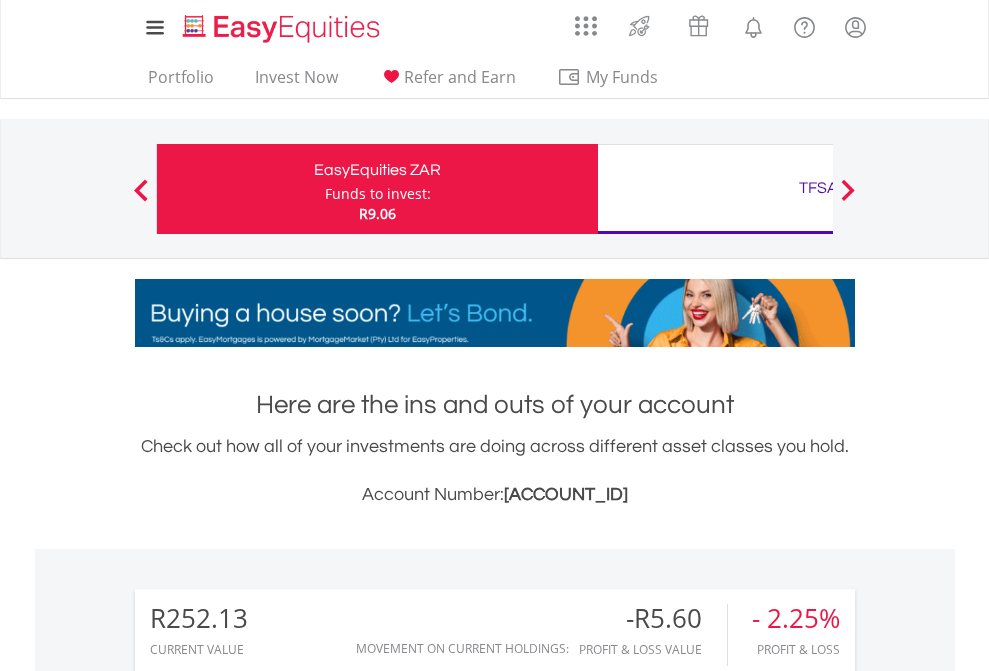 click on "Funds to invest:" at bounding box center (378, 194) 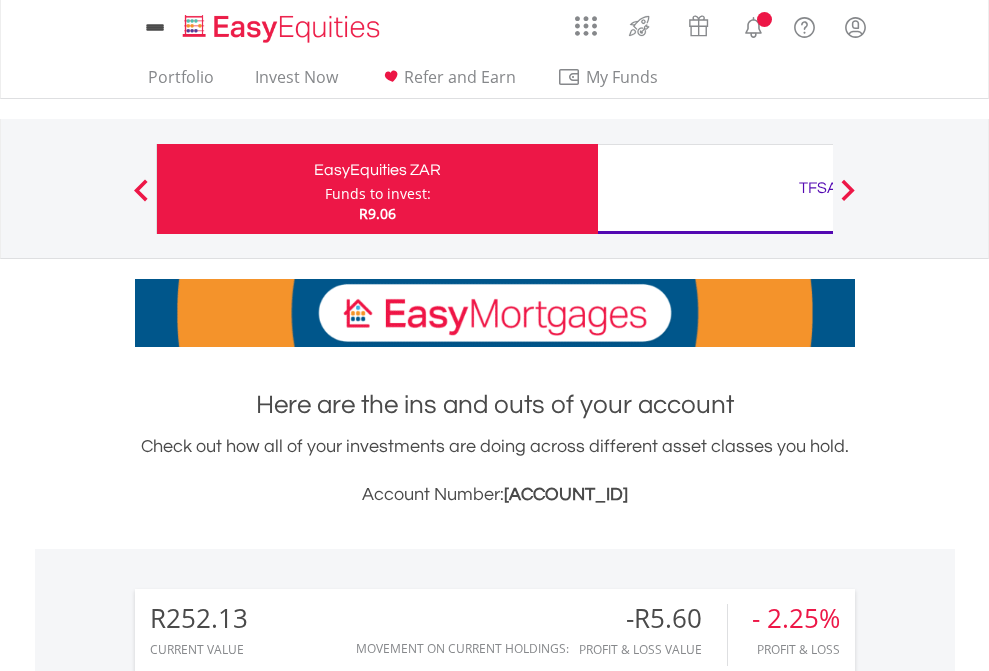 scroll, scrollTop: 0, scrollLeft: 0, axis: both 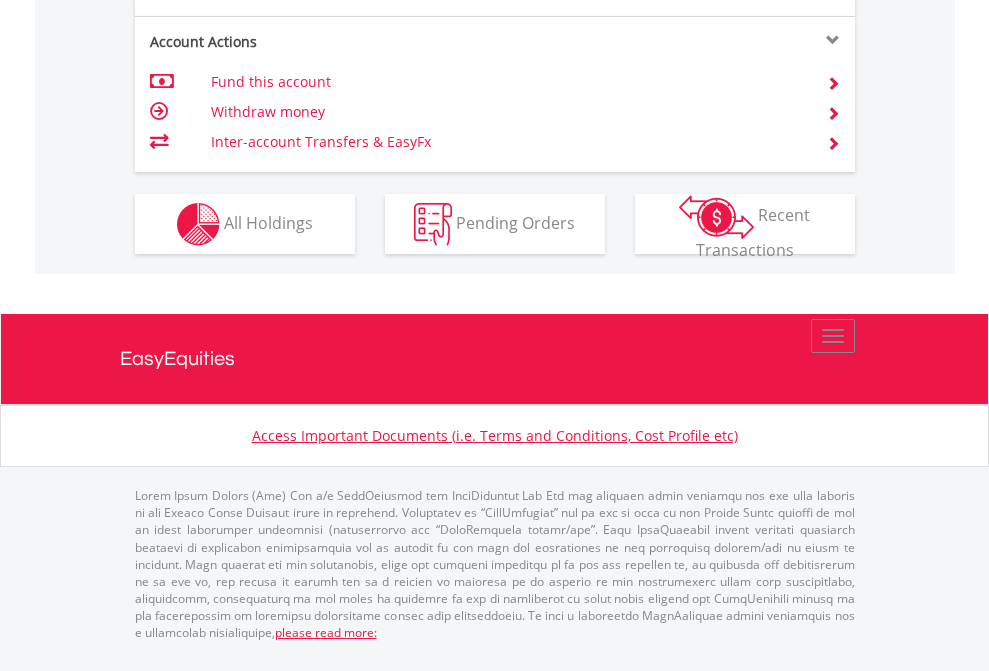 click on "Investment types" at bounding box center [706, -337] 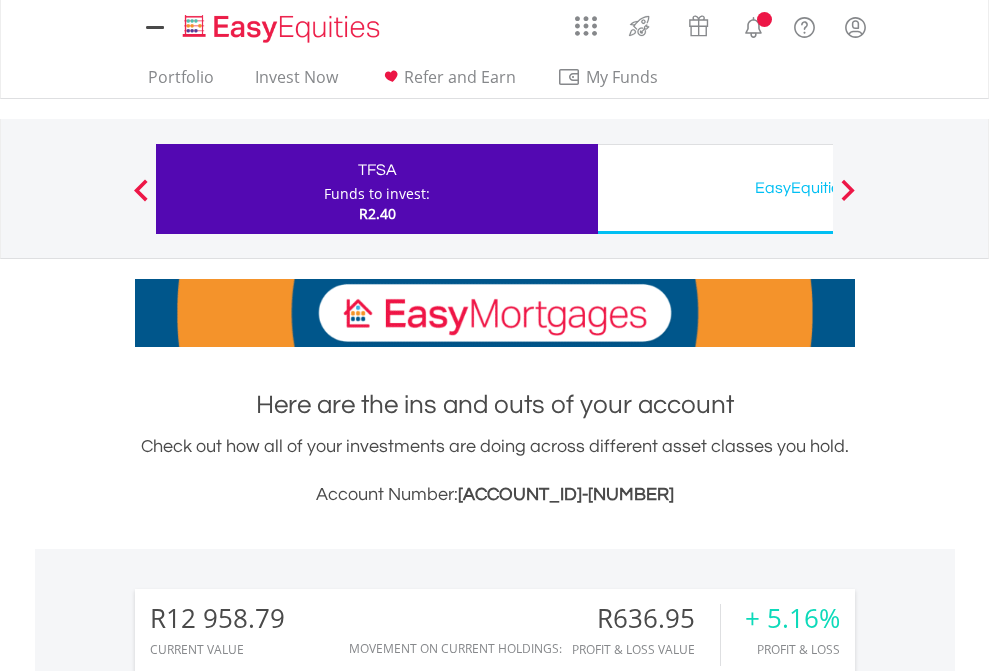 scroll, scrollTop: 0, scrollLeft: 0, axis: both 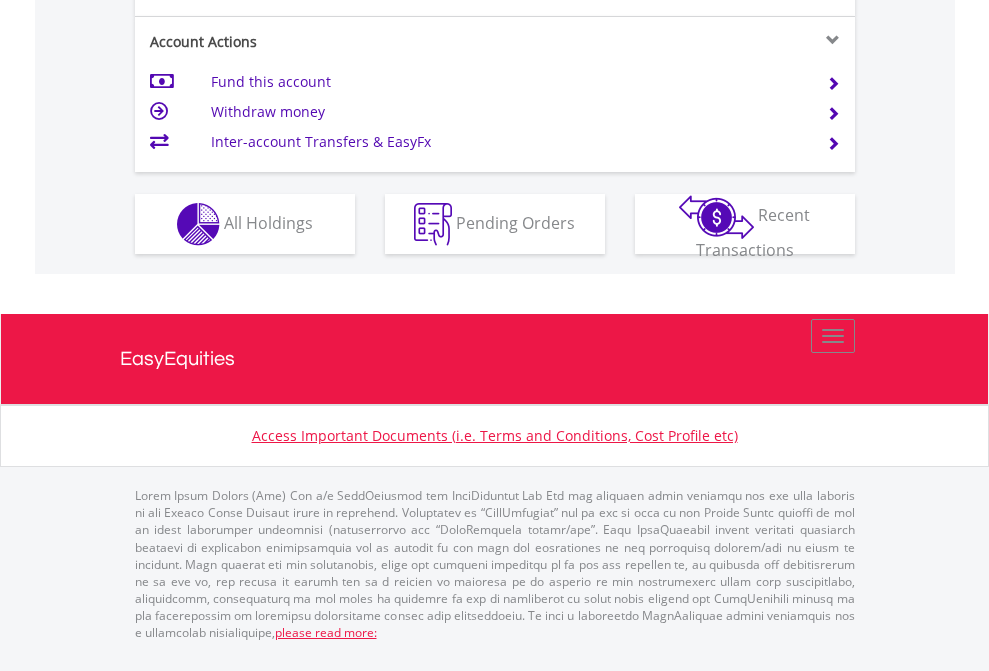 click on "Investment types" at bounding box center (706, -337) 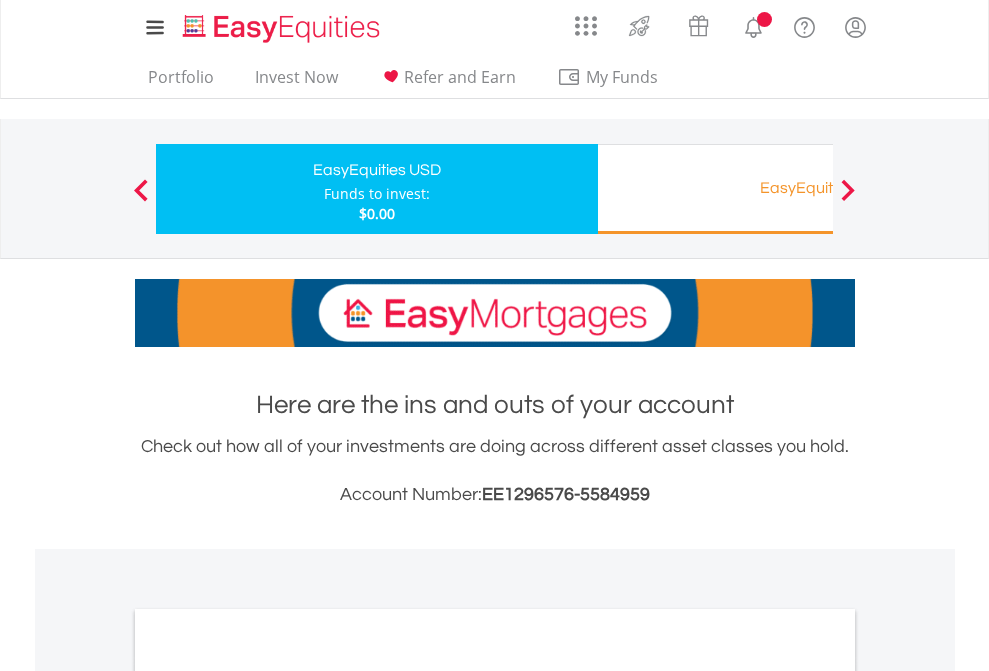 scroll, scrollTop: 0, scrollLeft: 0, axis: both 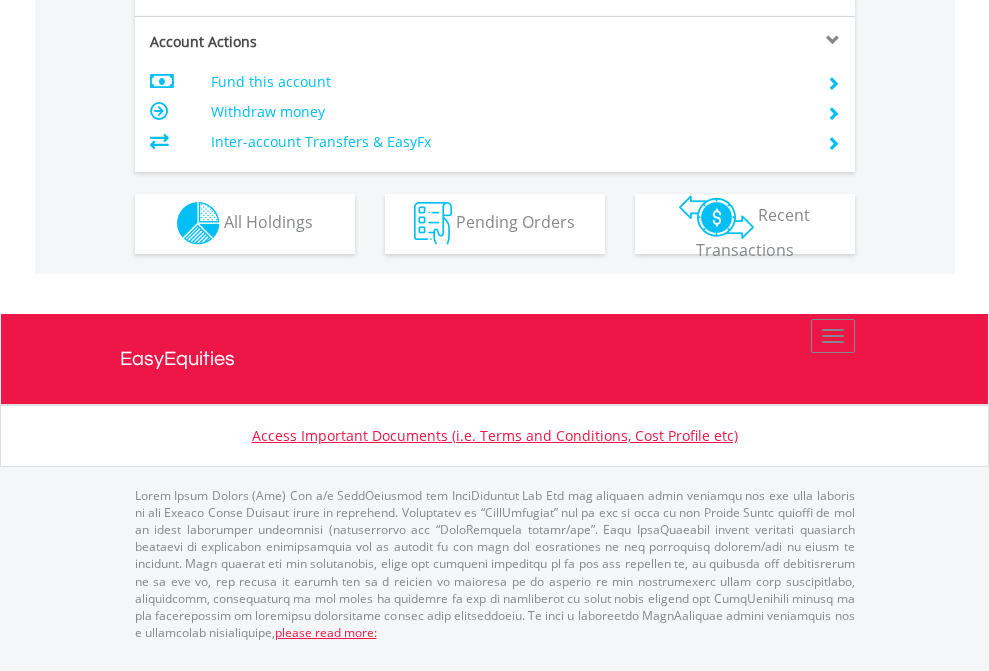 click on "Investment types" at bounding box center (706, -353) 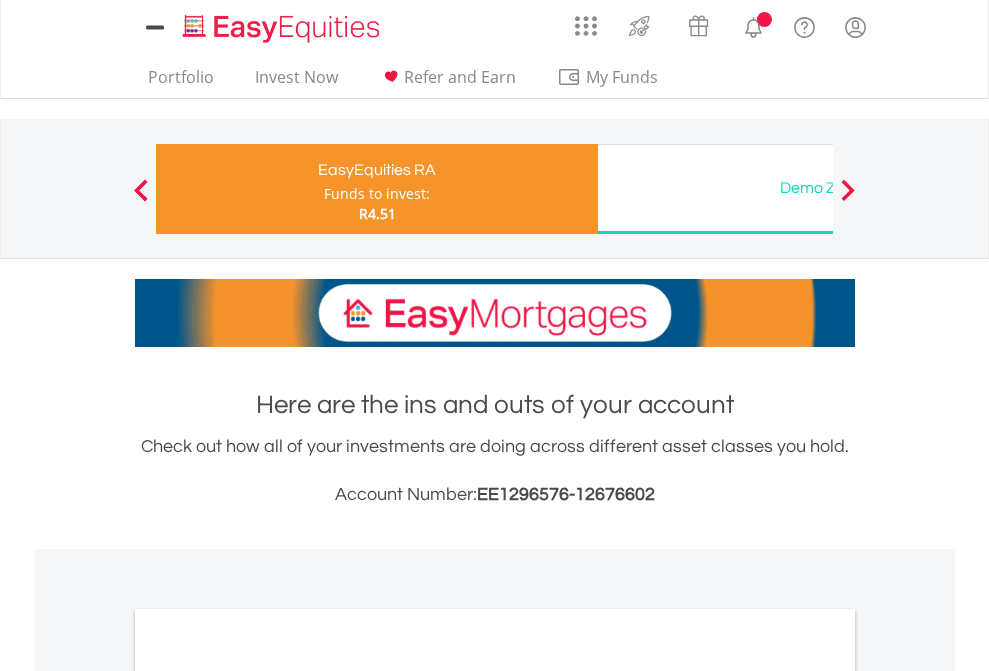 scroll, scrollTop: 0, scrollLeft: 0, axis: both 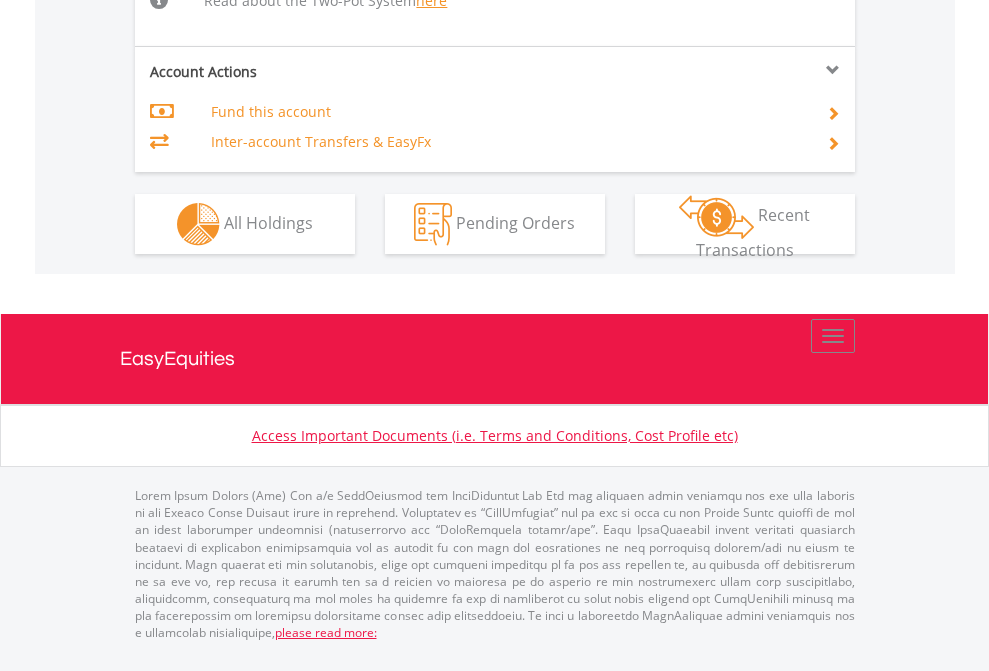 click on "Investment types" at bounding box center (706, -498) 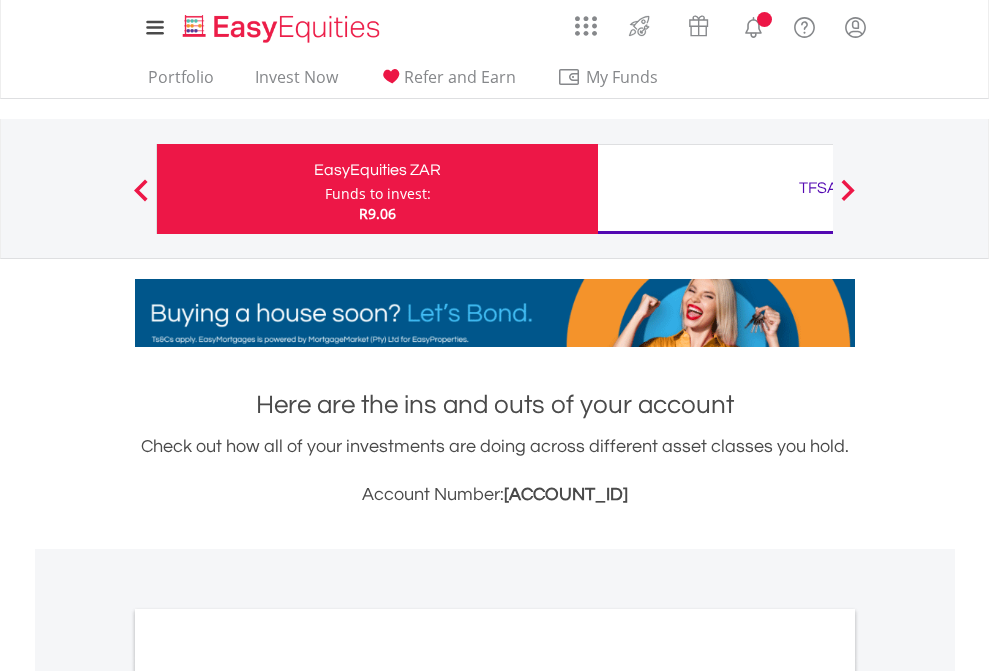 scroll, scrollTop: 0, scrollLeft: 0, axis: both 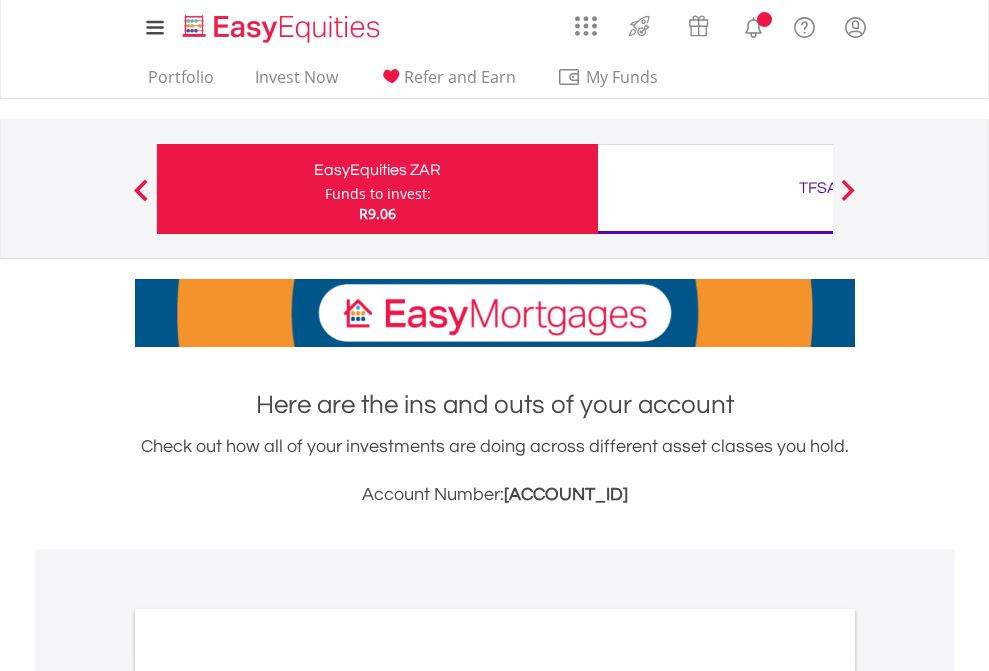 click on "All Holdings" at bounding box center (268, 1096) 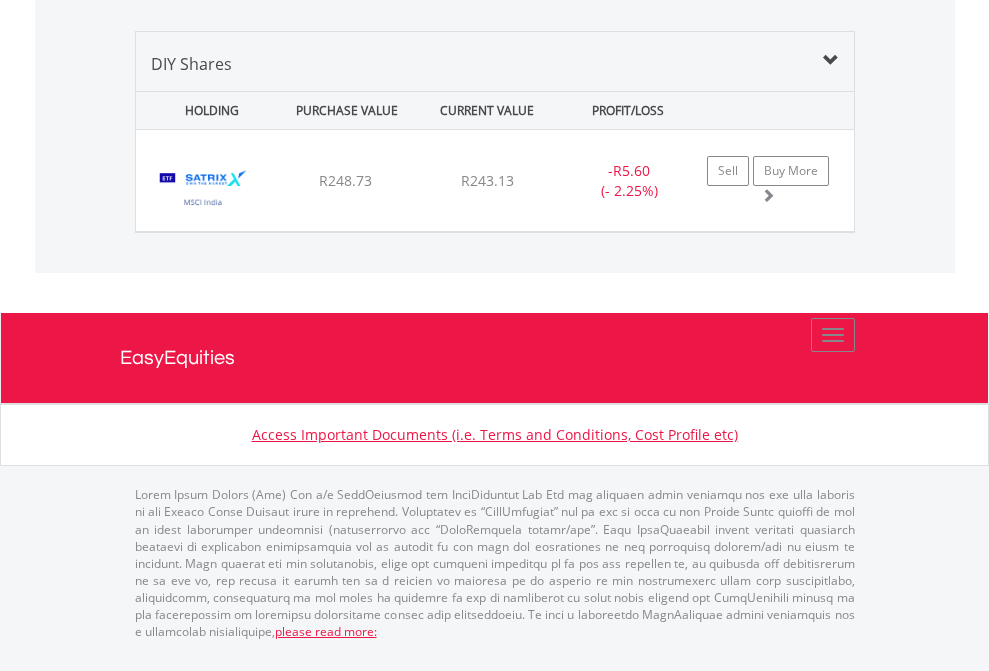 scroll, scrollTop: 2265, scrollLeft: 0, axis: vertical 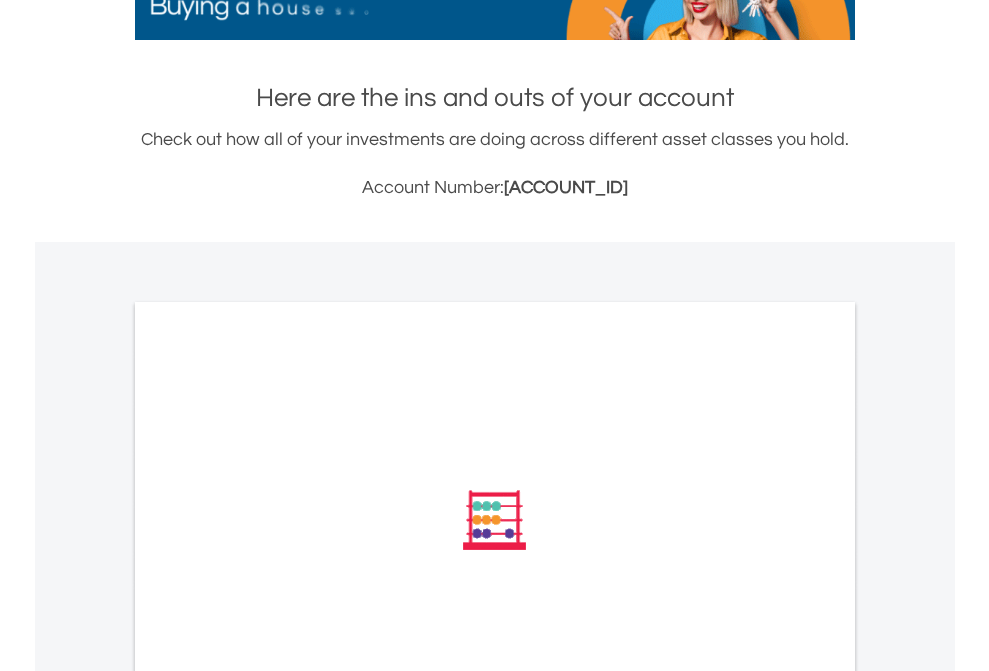 click on "All Holdings" at bounding box center [268, 789] 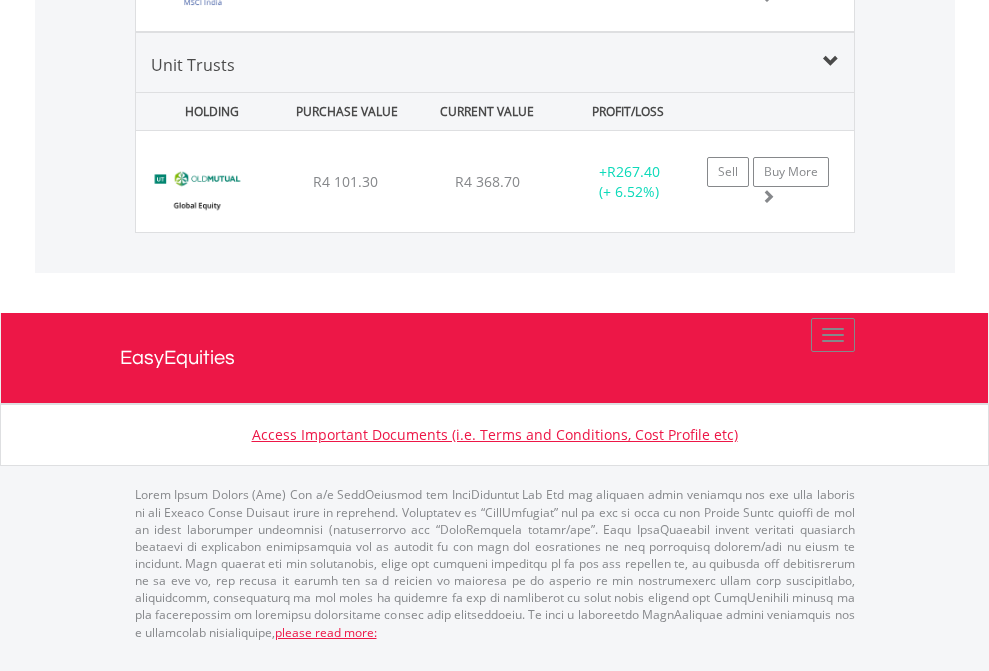 scroll, scrollTop: 2305, scrollLeft: 0, axis: vertical 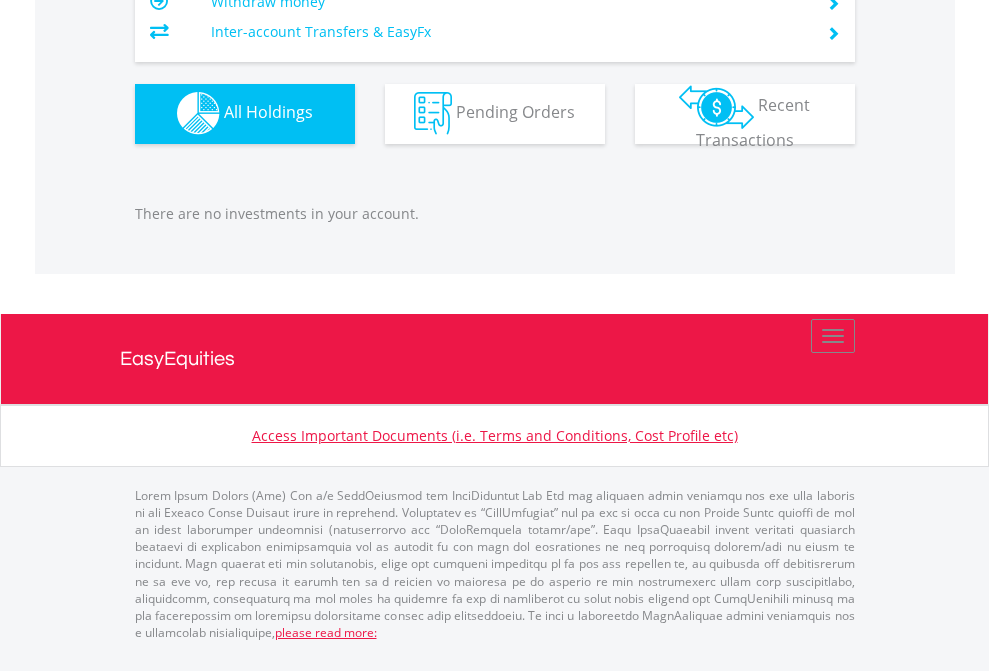 click on "EasyEquities RA" at bounding box center [818, -1142] 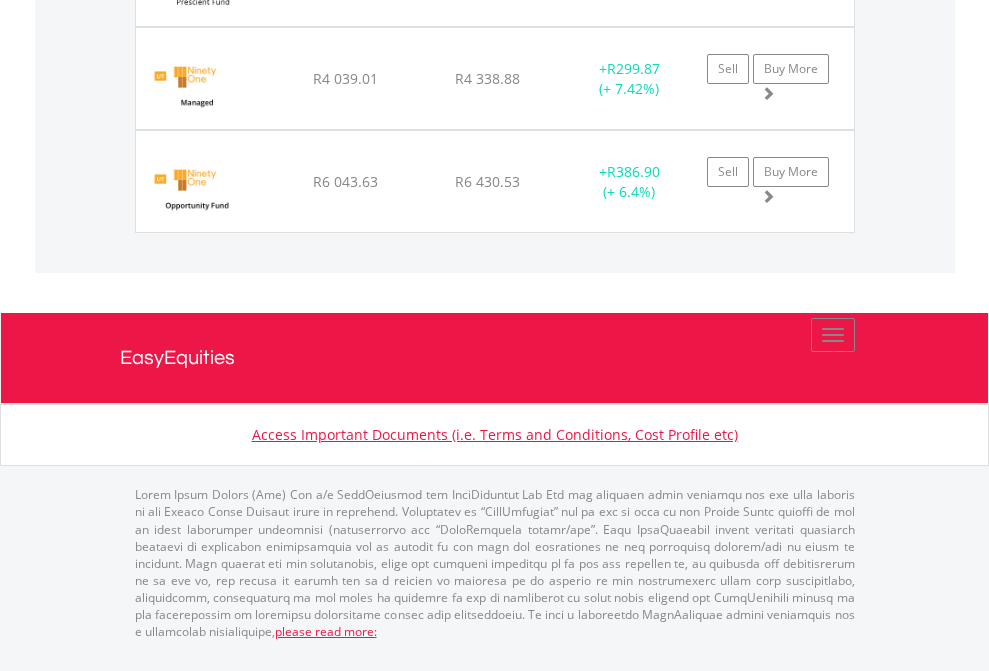 scroll, scrollTop: 1991, scrollLeft: 0, axis: vertical 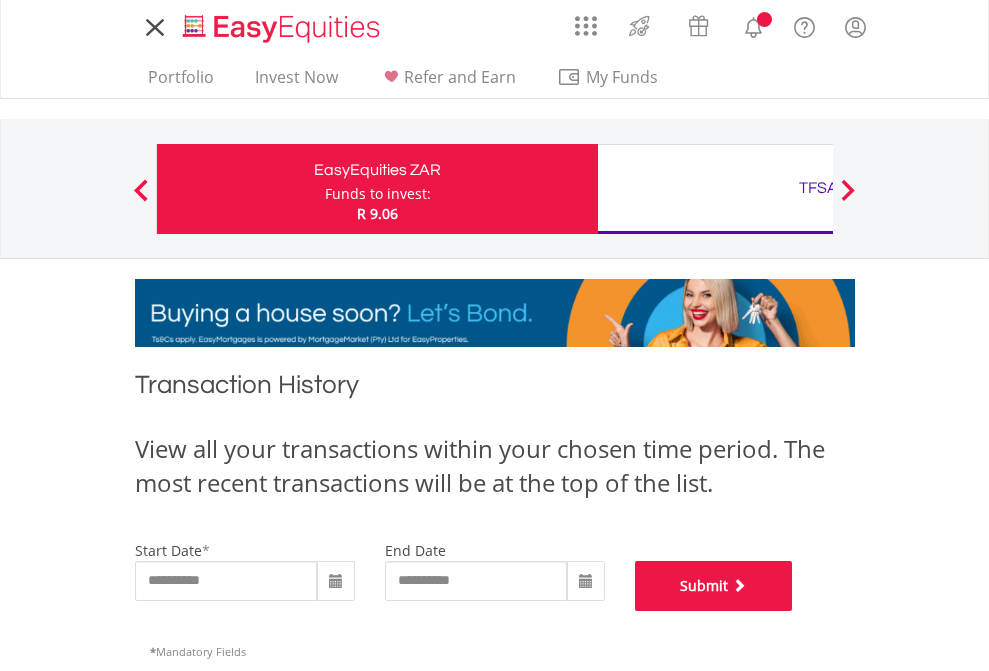 click on "Submit" at bounding box center [714, 586] 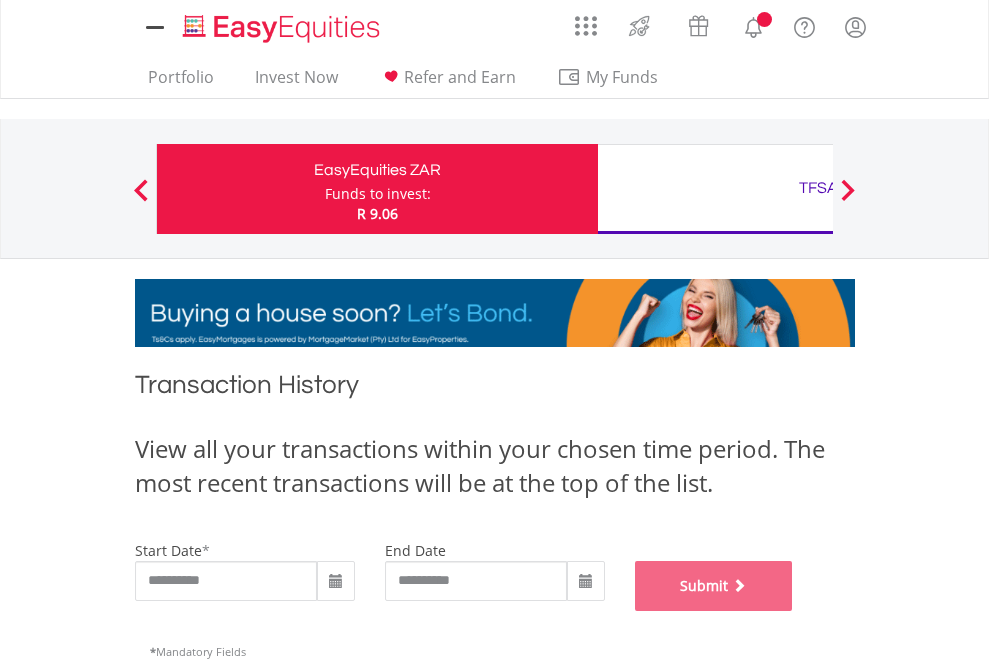 scroll, scrollTop: 811, scrollLeft: 0, axis: vertical 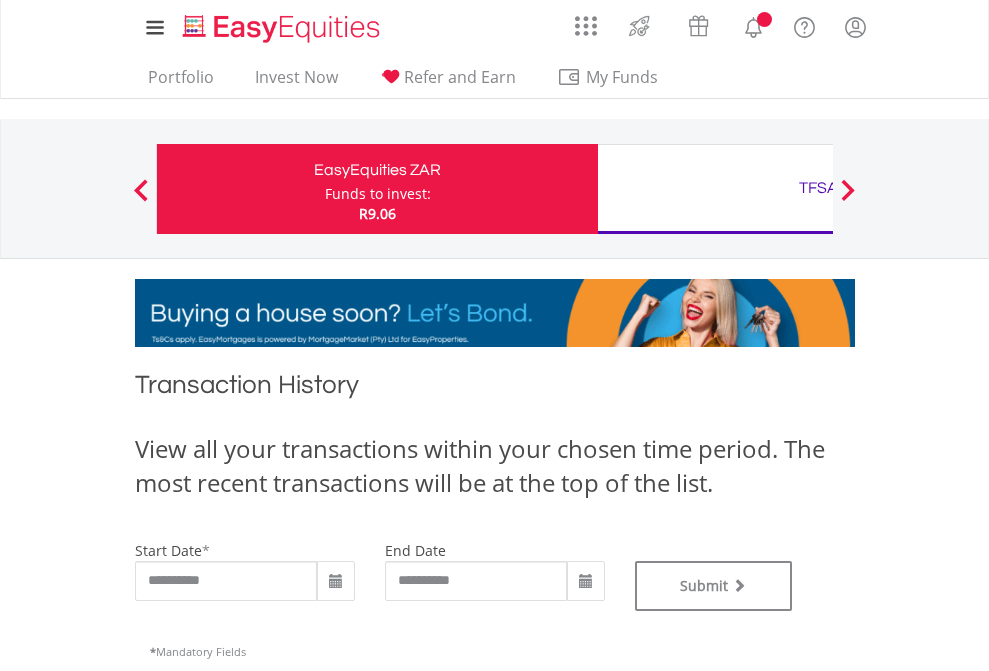 click on "TFSA" at bounding box center [818, 188] 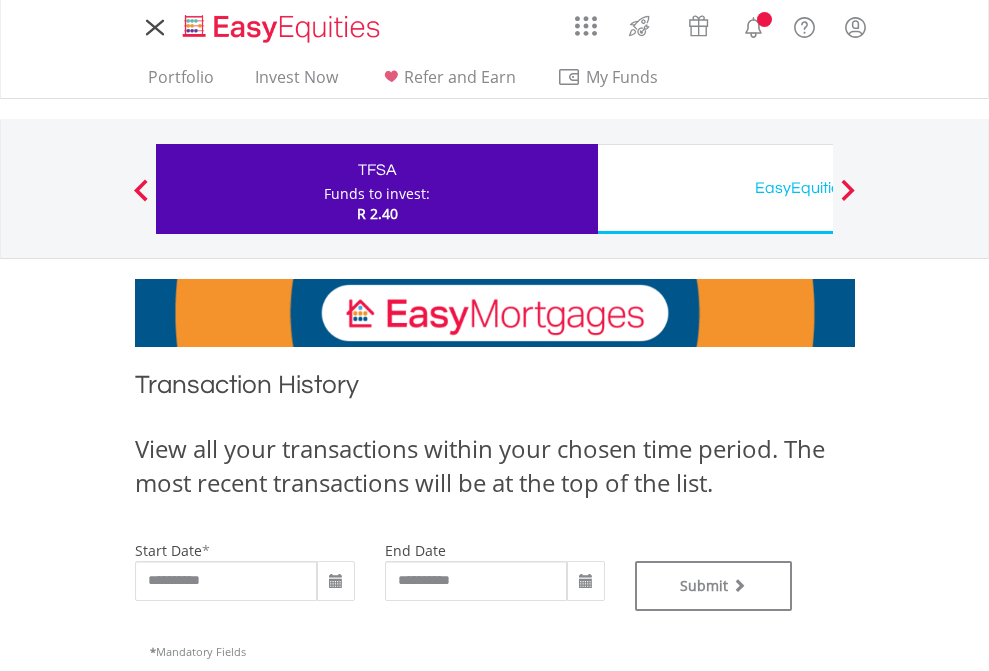scroll, scrollTop: 0, scrollLeft: 0, axis: both 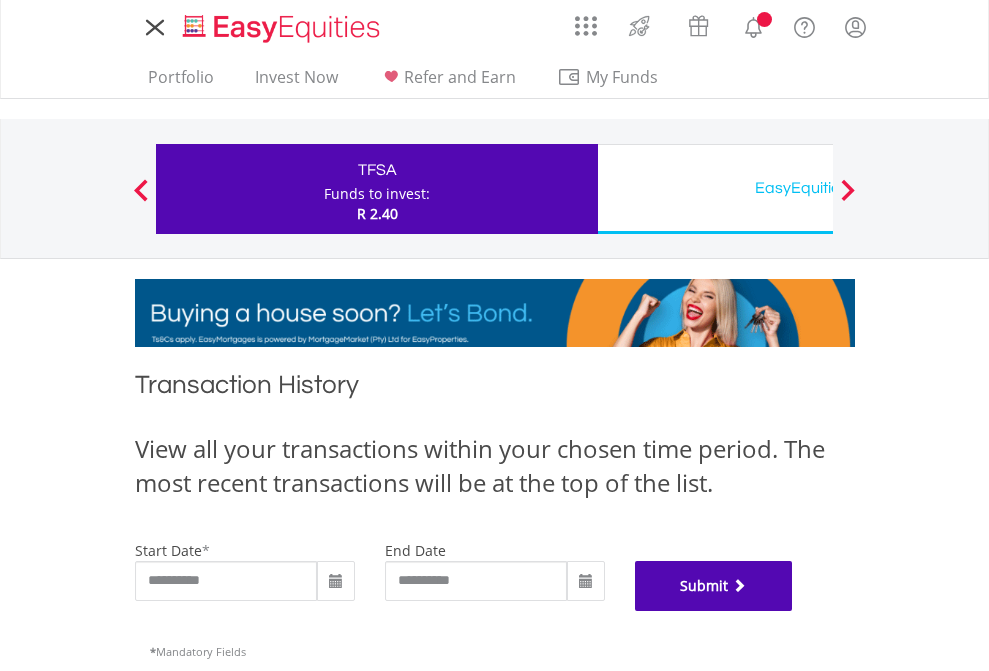 click on "Submit" at bounding box center (714, 586) 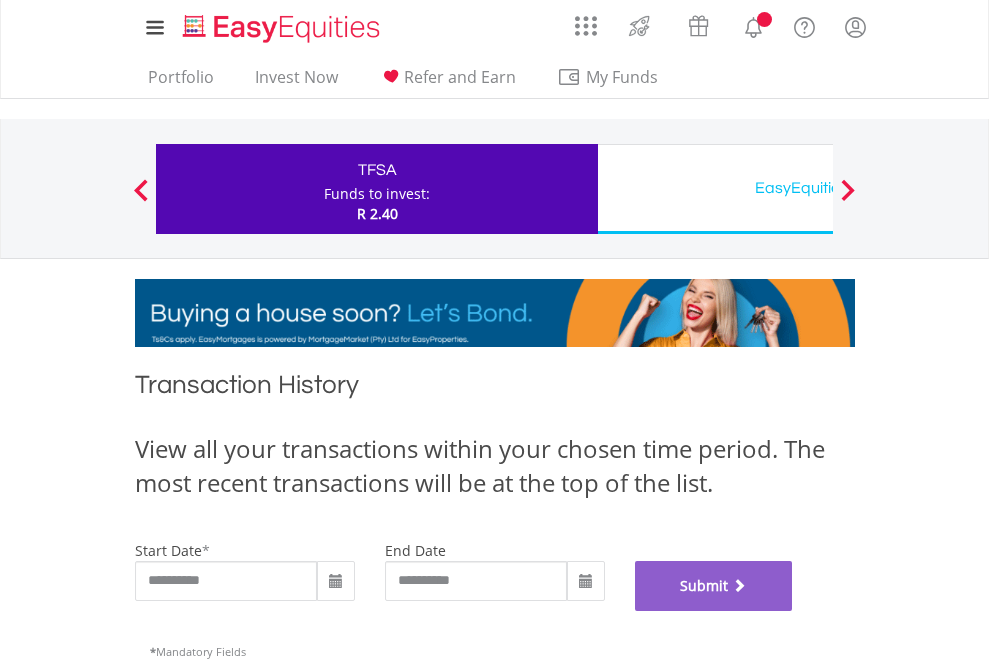 scroll, scrollTop: 811, scrollLeft: 0, axis: vertical 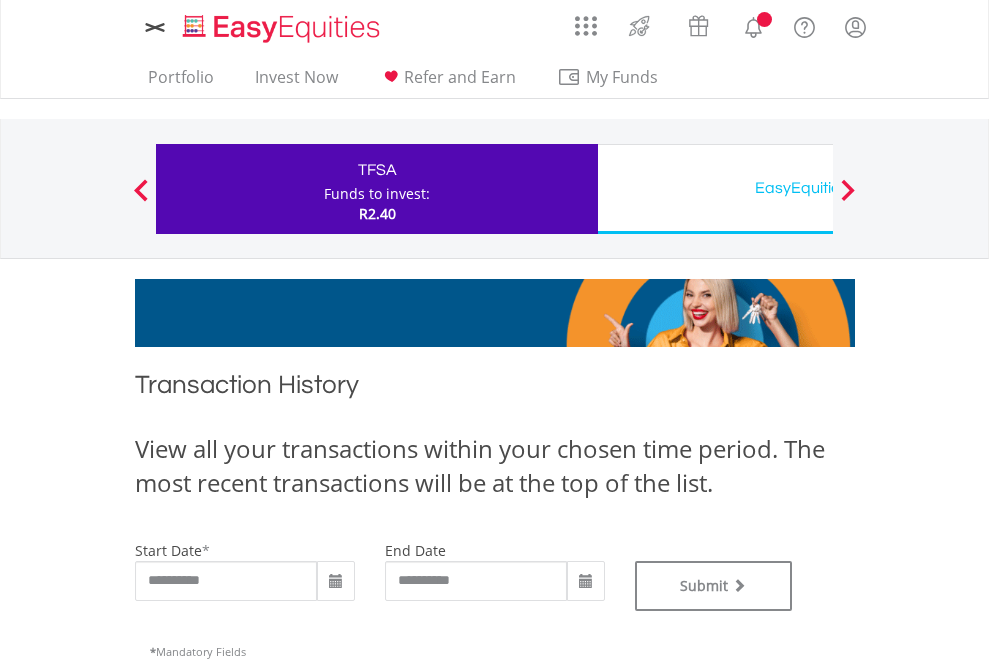 click on "EasyEquities USD" at bounding box center [818, 188] 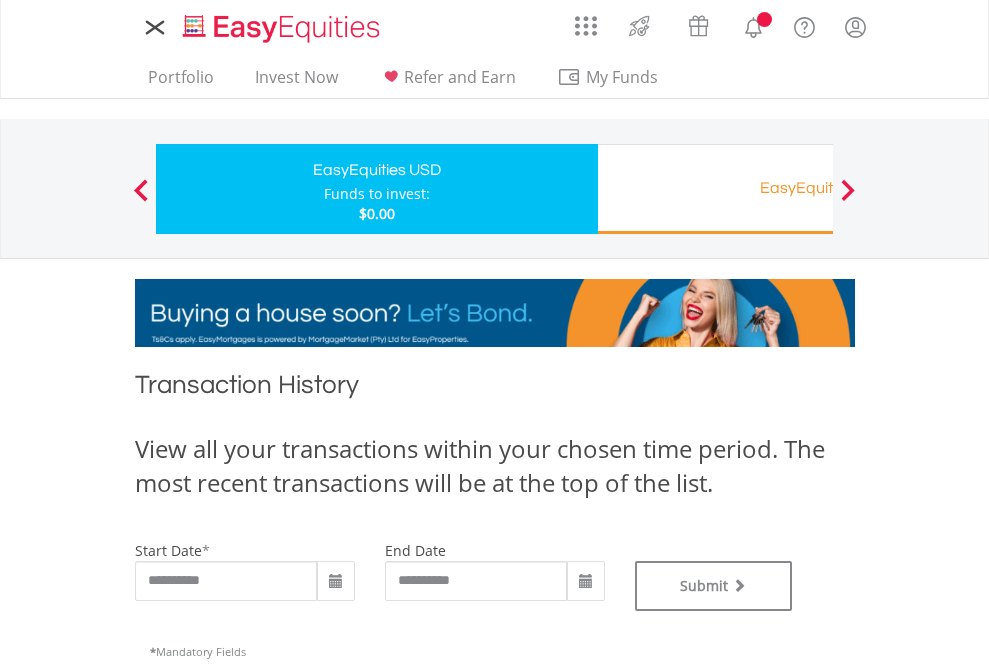 scroll, scrollTop: 0, scrollLeft: 0, axis: both 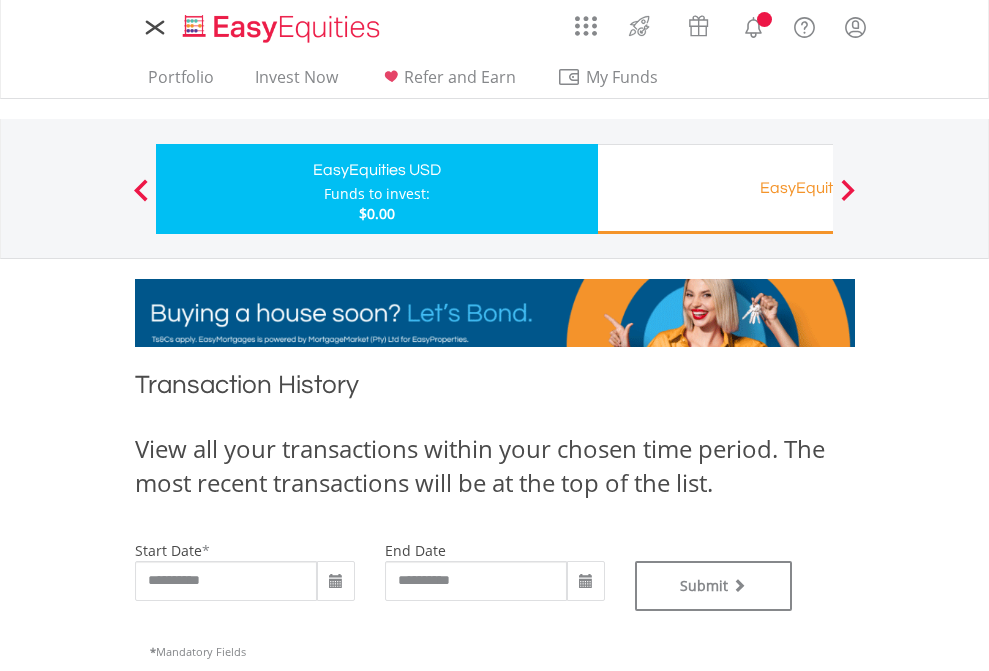type on "**********" 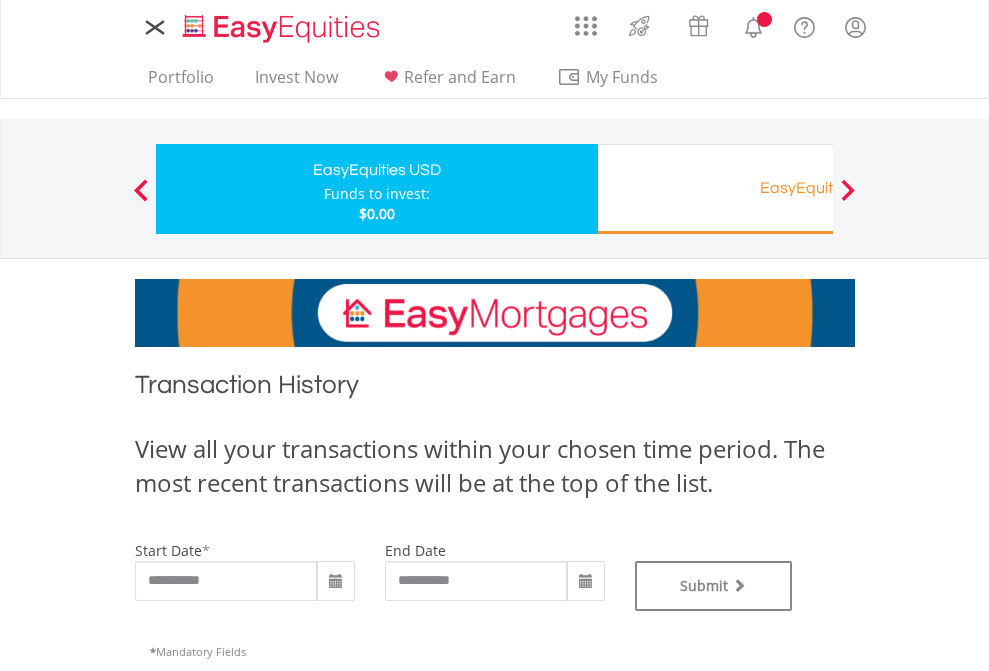 type on "**********" 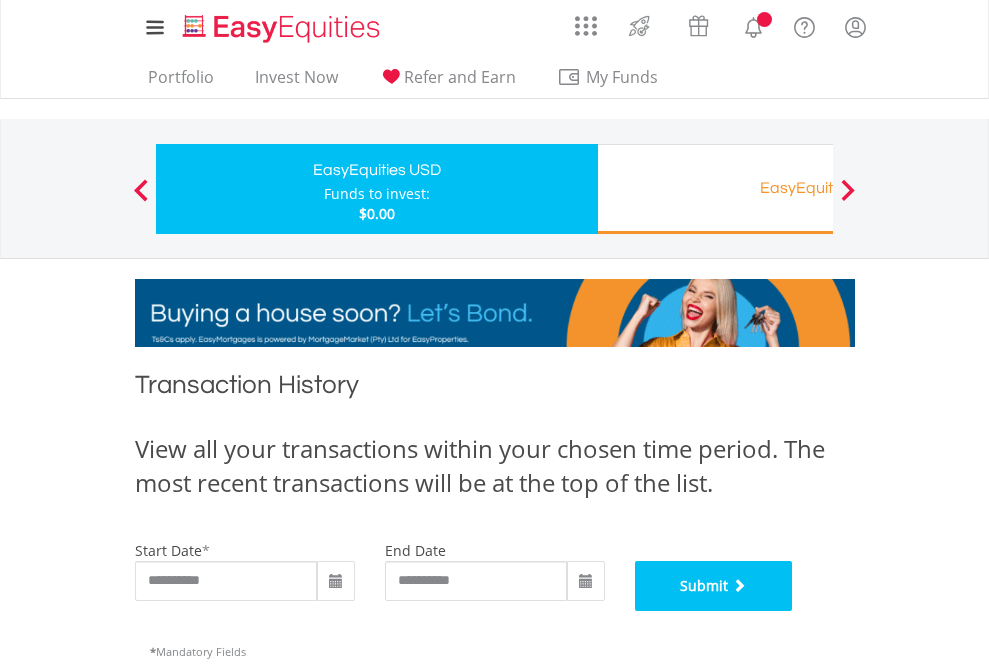 click on "Submit" at bounding box center (714, 586) 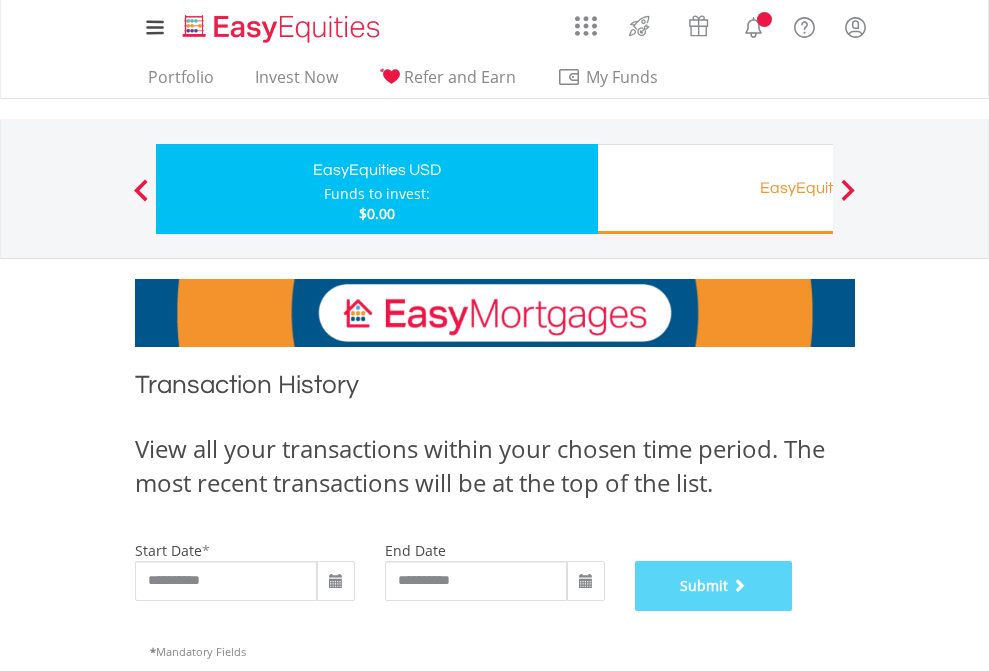 scroll, scrollTop: 811, scrollLeft: 0, axis: vertical 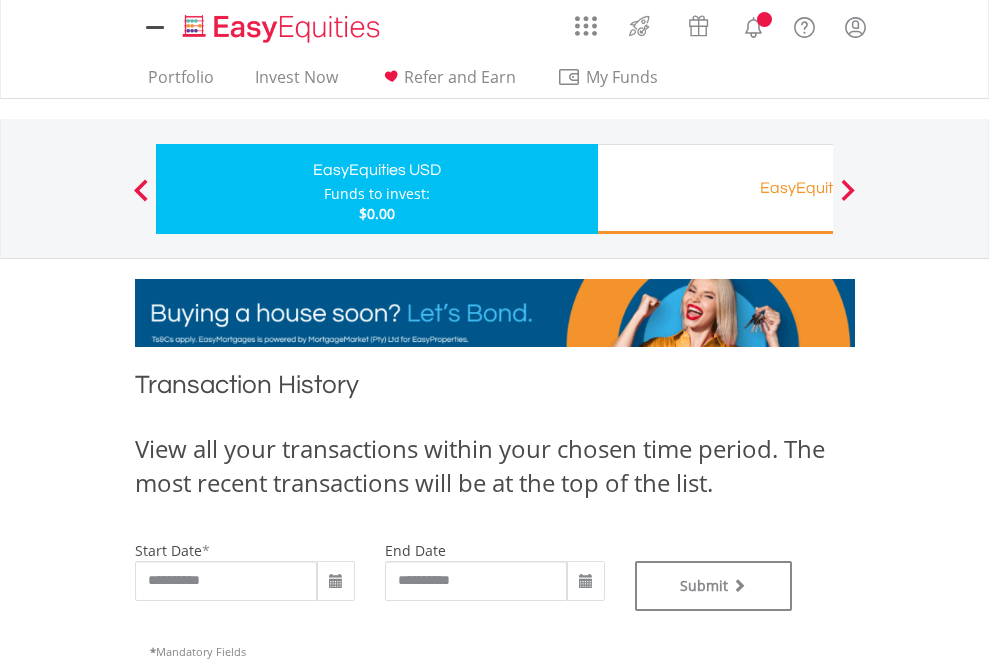 click on "EasyEquities RA" at bounding box center (818, 188) 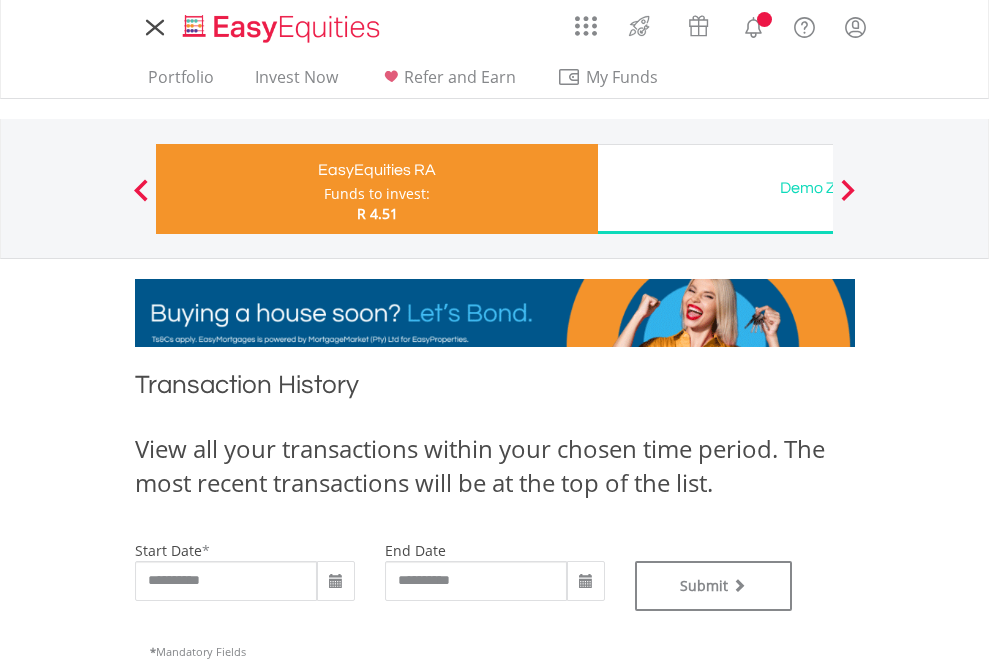 scroll, scrollTop: 0, scrollLeft: 0, axis: both 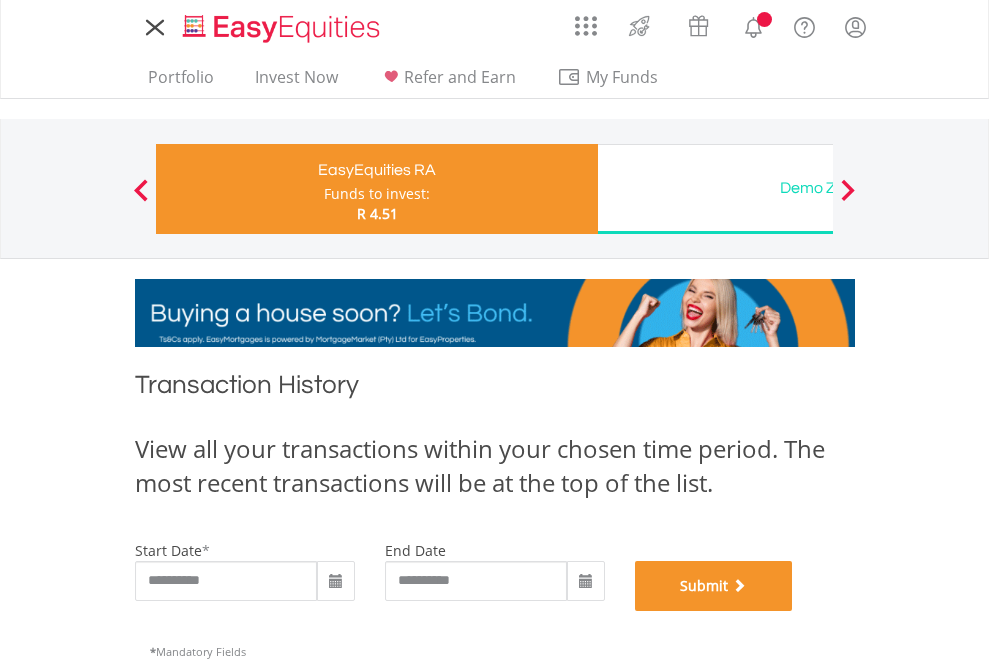 click on "Submit" at bounding box center (714, 586) 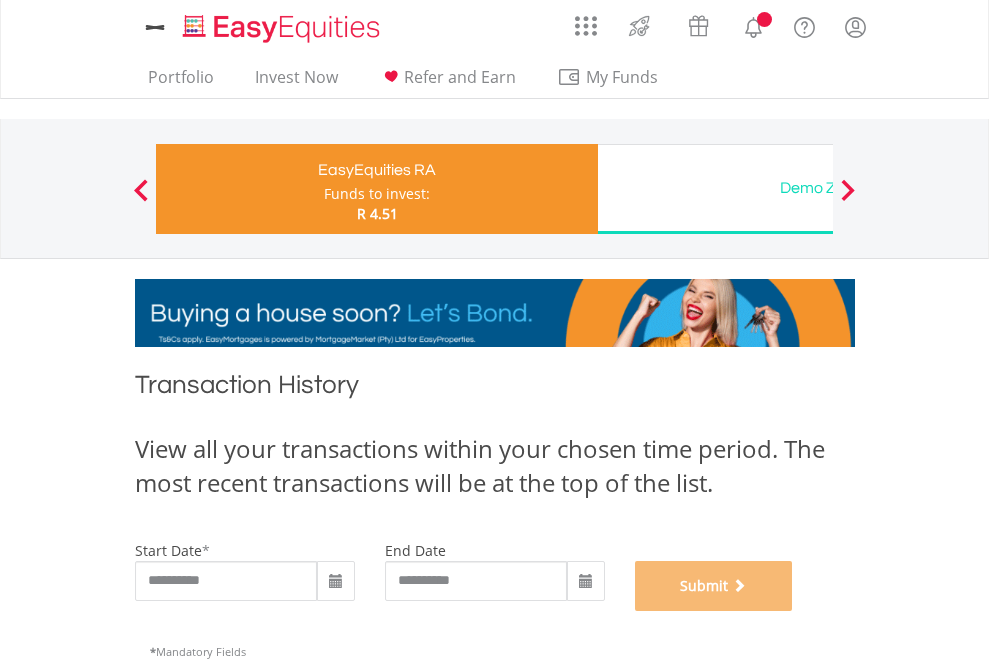 scroll, scrollTop: 811, scrollLeft: 0, axis: vertical 